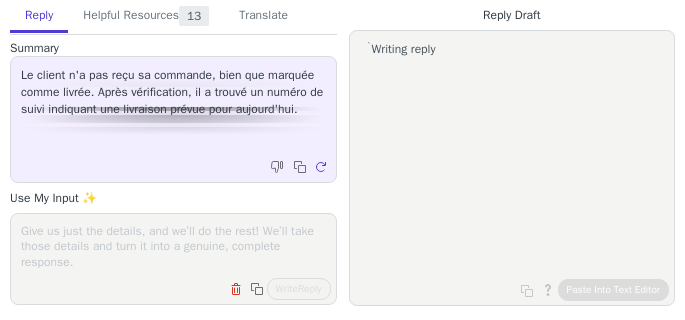 scroll, scrollTop: 0, scrollLeft: 0, axis: both 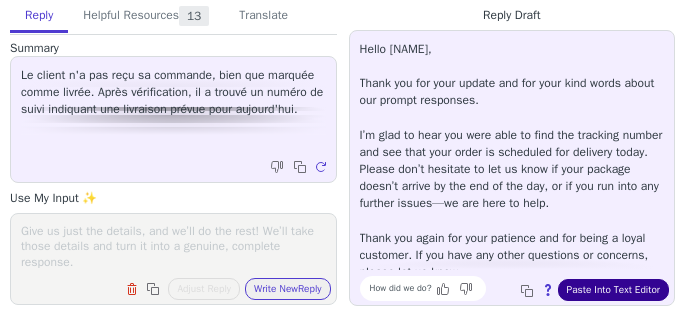 click on "Paste Into Text Editor" at bounding box center [613, 290] 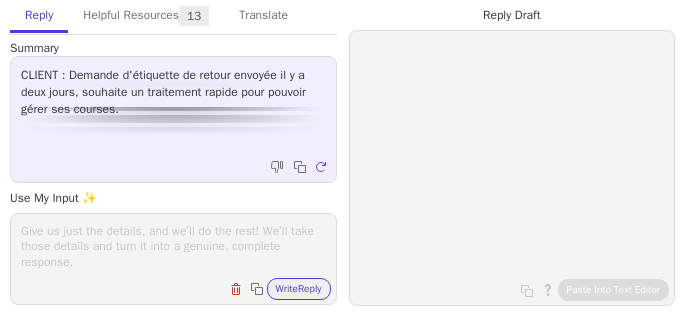 click on "Translate" at bounding box center (263, 16) 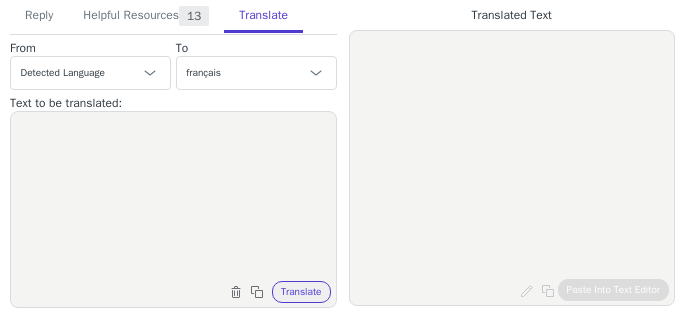 click at bounding box center [173, 197] 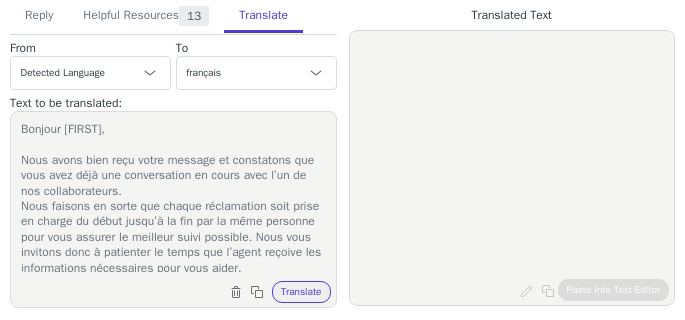 scroll, scrollTop: 112, scrollLeft: 0, axis: vertical 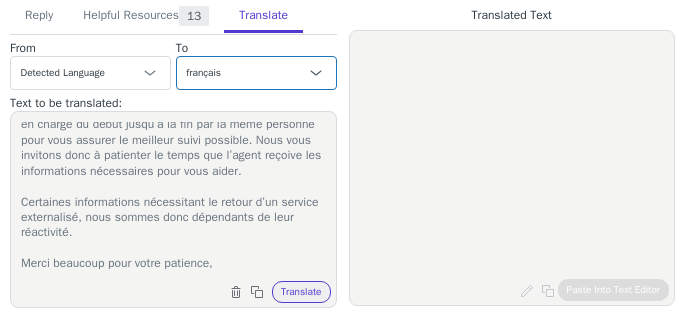 type on "Bonjour Sheryl,
Nous avons bien reçu votre message et constatons que vous avez déjà une conversation en cours avec l’un de nos collaborateurs.
Nous faisons en sorte que chaque réclamation soit prise en charge du début jusqu’à la fin par la même personne pour vous assurer le meilleur suivi possible. Nous vous invitons donc à patienter le temps que l’agent reçoive les informations nécessaires pour vous aider.
Certaines informations nécessitant le retour d’un service externalisé, nous sommes donc dépendants de leur réactivité.
Merci beaucoup pour votre patience," 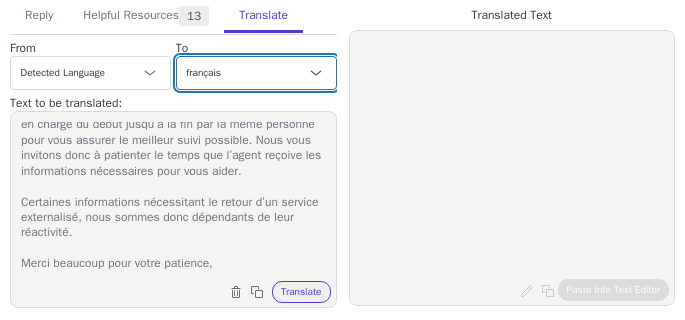 click on "Czech anglais (États-Unis) - English (United States) Danish Dutch français French (Canada) allemand - Deutsch Italian Japanese Korean Norwegian Polish Portuguese Portuguese (Brazil) Slovak Spanish Swedish anglais (Royaume-Uni) - English (United Kingdom) anglais (Monde) - English (world) français (France)" at bounding box center [256, 73] 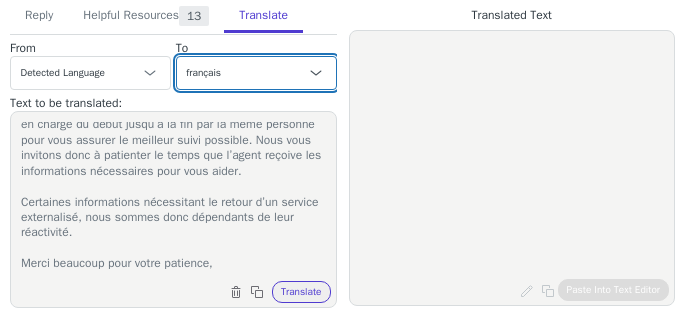 select on "en-us" 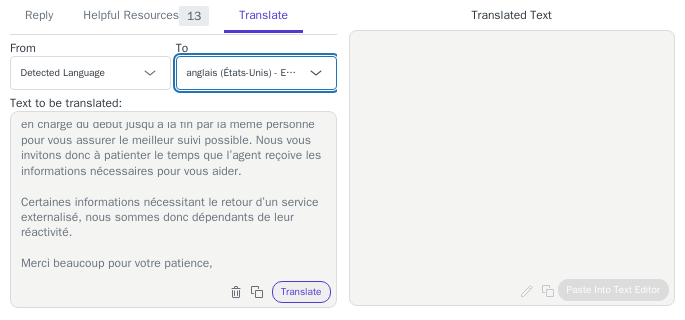click on "Czech anglais (États-Unis) - English (United States) Danish Dutch français French (Canada) allemand - Deutsch Italian Japanese Korean Norwegian Polish Portuguese Portuguese (Brazil) Slovak Spanish Swedish anglais (Royaume-Uni) - English (United Kingdom) anglais (Monde) - English (world) français (France)" at bounding box center [256, 73] 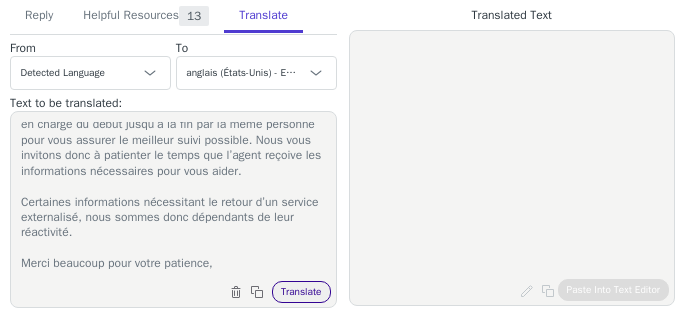 click on "Translate" at bounding box center (301, 292) 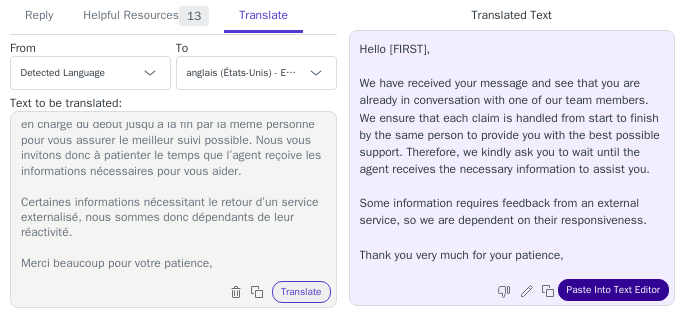 click on "Paste Into Text Editor" at bounding box center [613, 290] 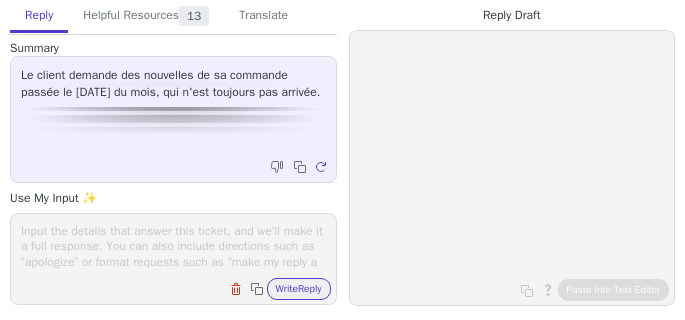 scroll, scrollTop: 0, scrollLeft: 0, axis: both 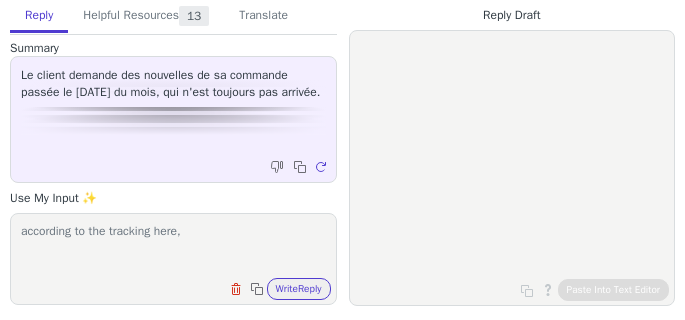 click on "according to the tracking here," at bounding box center [173, 246] 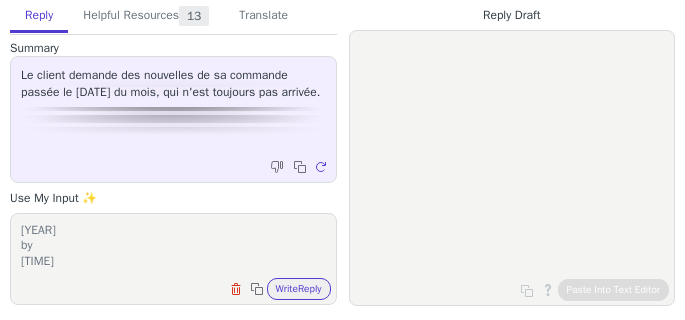 scroll, scrollTop: 78, scrollLeft: 0, axis: vertical 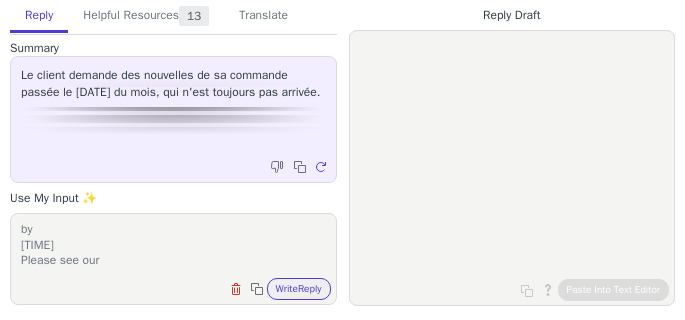 click on "according to the tracking here, Expected Delivery by
Monday
7
July
2025
by
9:00pm
Please see our" at bounding box center (173, 246) 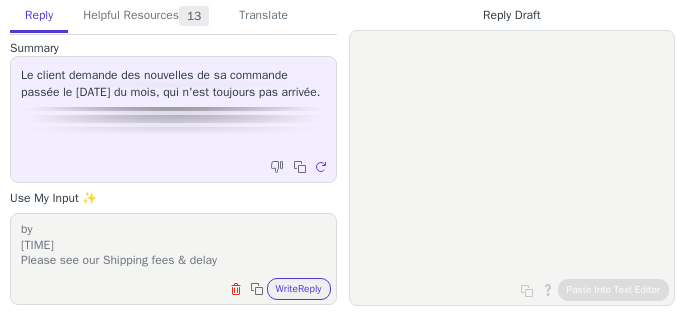 drag, startPoint x: 192, startPoint y: 257, endPoint x: 151, endPoint y: 259, distance: 41.04875 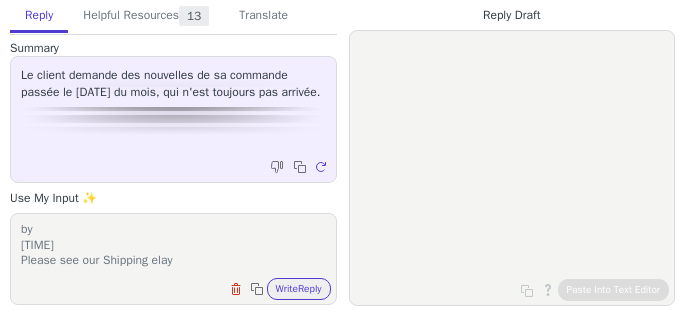 click on "according to the tracking here, Expected Delivery by
Monday
7
July
2025
by
9:00pm
Please see our Shipping elay" at bounding box center [173, 246] 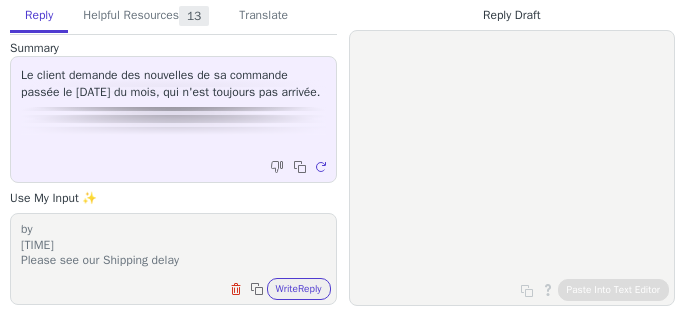 click on "according to the tracking here, Expected Delivery by
Monday
7
July
2025
by
9:00pm
Please see our Shipping delay" at bounding box center (173, 246) 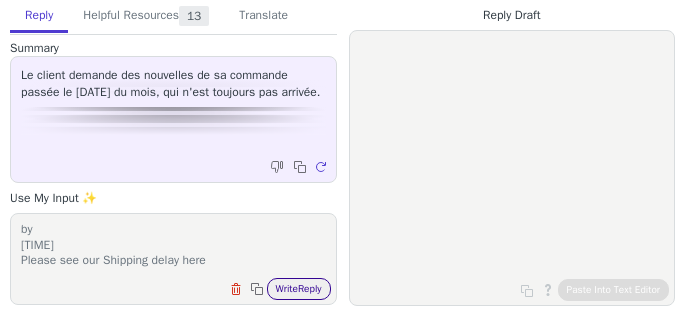 type on "according to the tracking here, Expected Delivery by
Monday
7
July
2025
by
9:00pm
Please see our Shipping delay here" 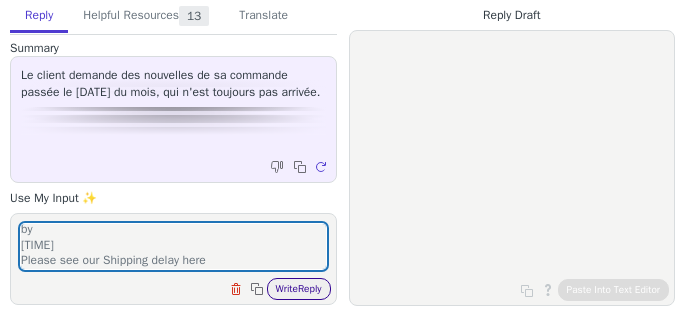 click on "Write  Reply" at bounding box center (299, 289) 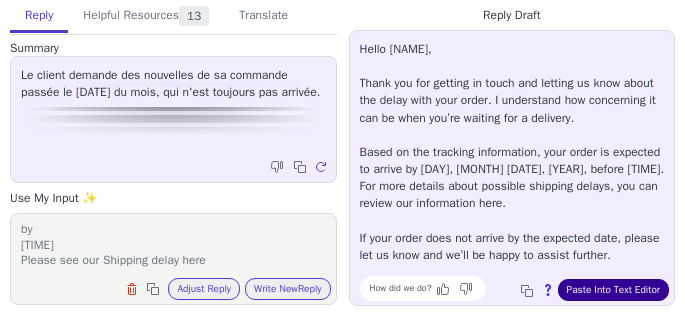 click on "Paste Into Text Editor" at bounding box center [613, 290] 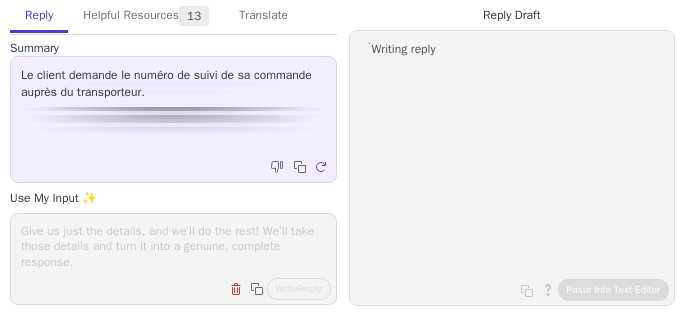 scroll, scrollTop: 0, scrollLeft: 0, axis: both 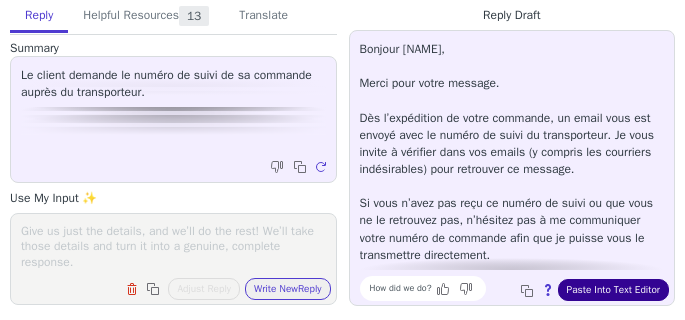 click on "Paste Into Text Editor" at bounding box center (613, 290) 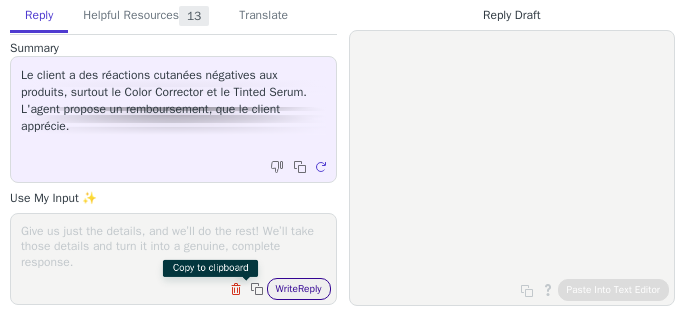 scroll, scrollTop: 0, scrollLeft: 0, axis: both 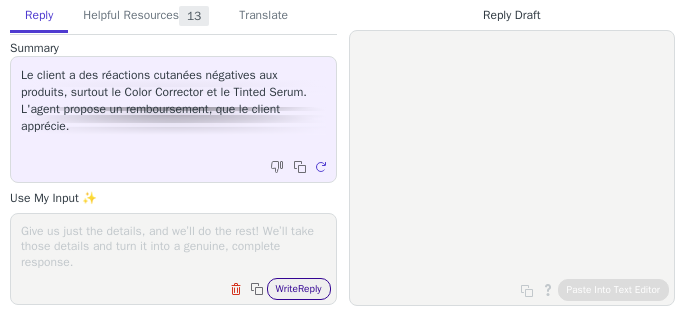 click on "Write  Reply" at bounding box center (299, 289) 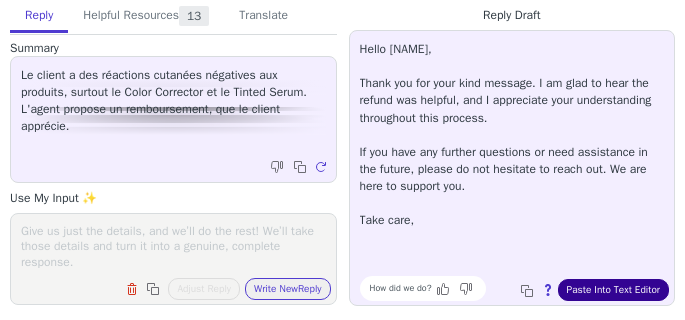 click on "Paste Into Text Editor" at bounding box center (613, 290) 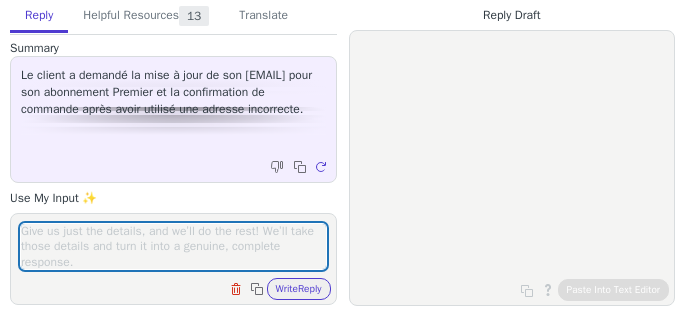 scroll, scrollTop: 0, scrollLeft: 0, axis: both 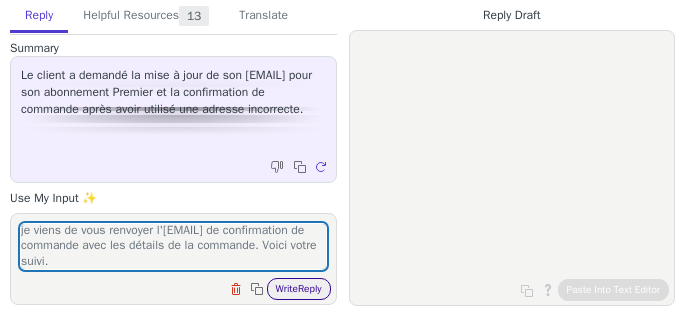 type on "je viens de vous renvoyer l'[EMAIL] de confirmation de commande avec les détails de la commande. Voici votre suivi." 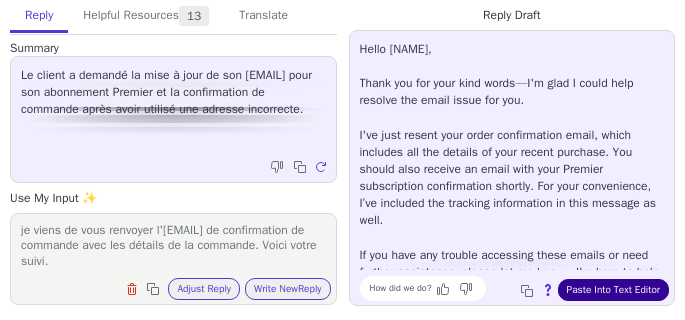 click on "Paste Into Text Editor" at bounding box center [613, 290] 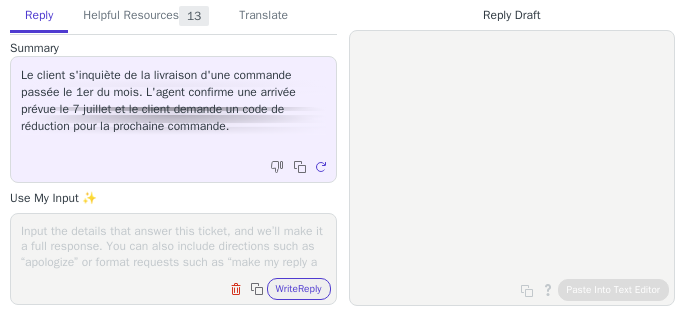 scroll, scrollTop: 0, scrollLeft: 0, axis: both 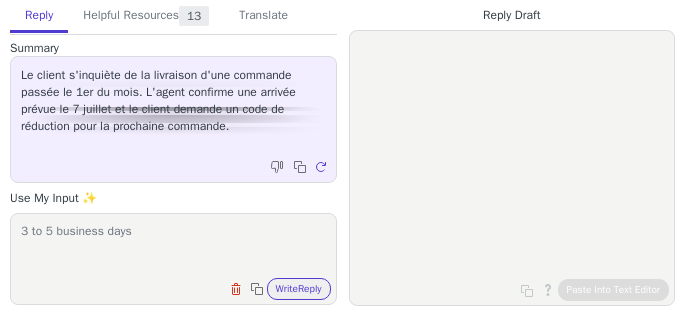 click on "3 to 5 business days" at bounding box center (173, 246) 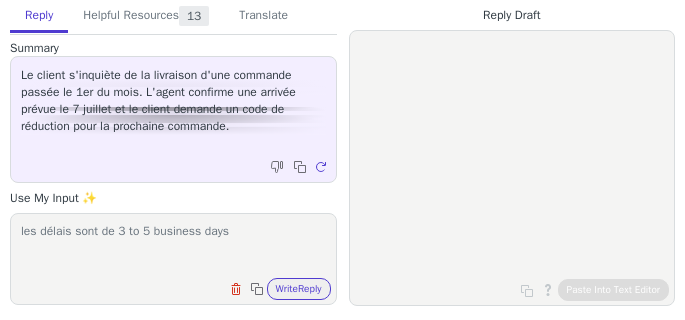 click on "les délais sont de 3 to 5 business days" at bounding box center (173, 246) 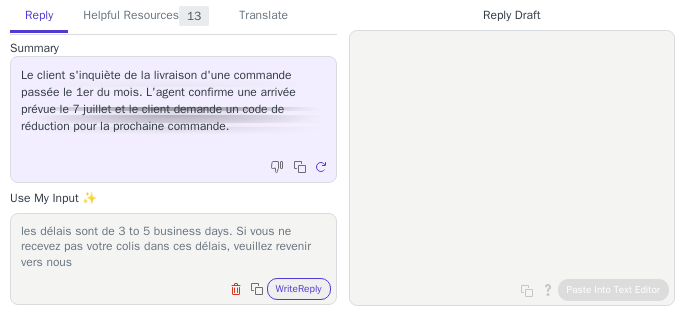 click on "les délais sont de 3 to 5 business days. Si vous ne recevez pas votre colis dans ces délais, veuillez revenir vers nous" at bounding box center [173, 246] 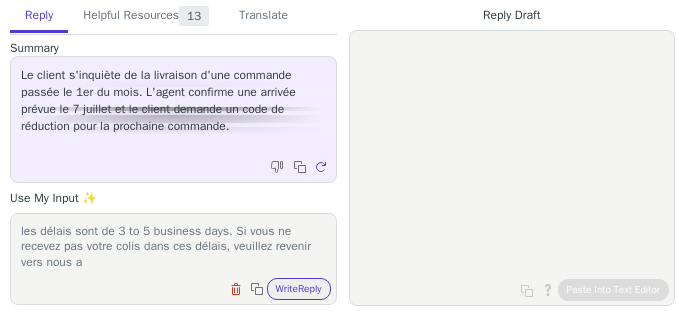 scroll, scrollTop: 1, scrollLeft: 0, axis: vertical 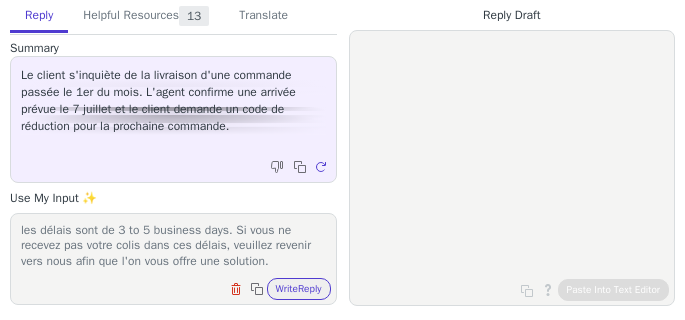 click on "les délais sont de 3 to 5 business days. Si vous ne recevez pas votre colis dans ces délais, veuillez revenir vers nous afin que l'on vous offre une solution." at bounding box center (173, 246) 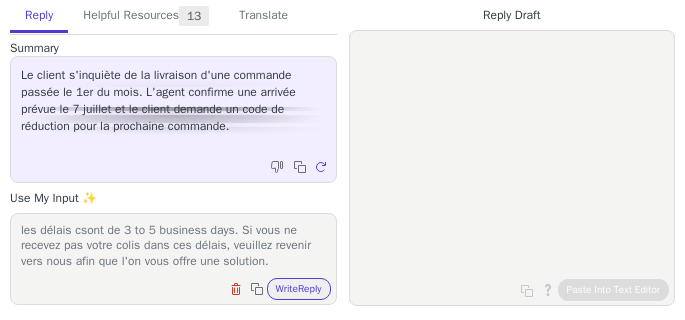 scroll, scrollTop: 0, scrollLeft: 0, axis: both 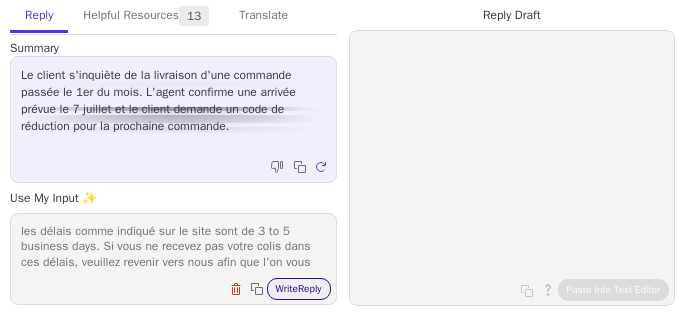 type on "les délais comme indiqué sur le site sont de 3 to 5 business days. Si vous ne recevez pas votre colis dans ces délais, veuillez revenir vers nous afin que l'on vous offre une solution." 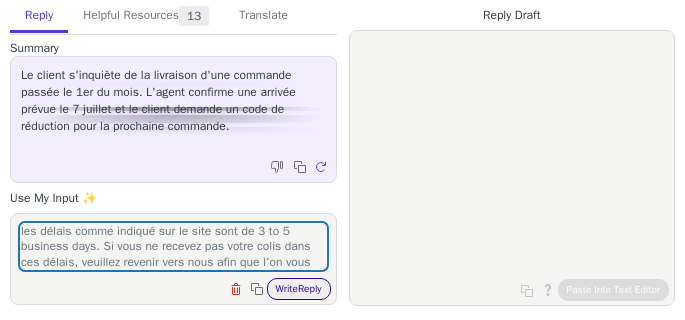 click on "Write  Reply" at bounding box center (299, 289) 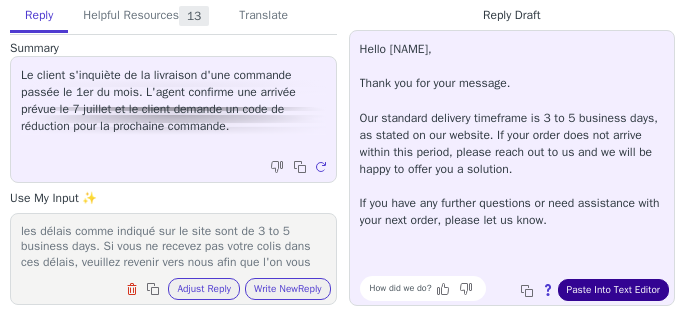 click on "Paste Into Text Editor" at bounding box center [613, 290] 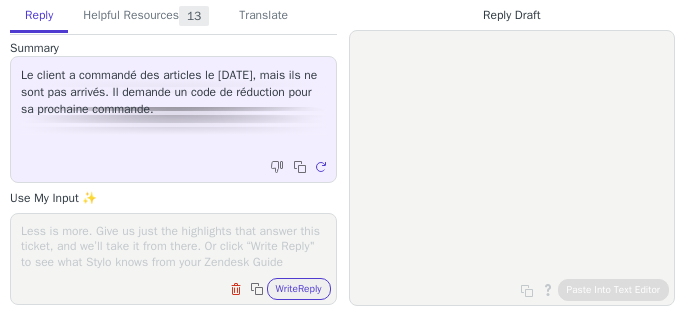 scroll, scrollTop: 0, scrollLeft: 0, axis: both 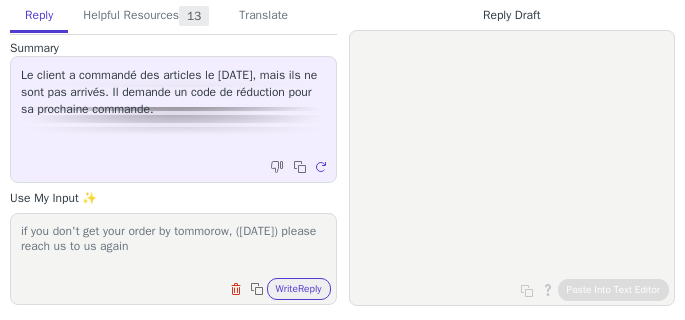 click on "if you don't get your order by tommorow, ([DATE]) please reach us to us again" at bounding box center (173, 246) 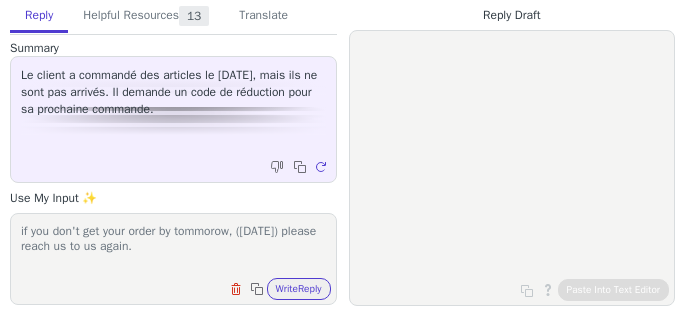click on "if you don't get your order by tommorow, ([DATE]) please reach us to us again." at bounding box center (173, 246) 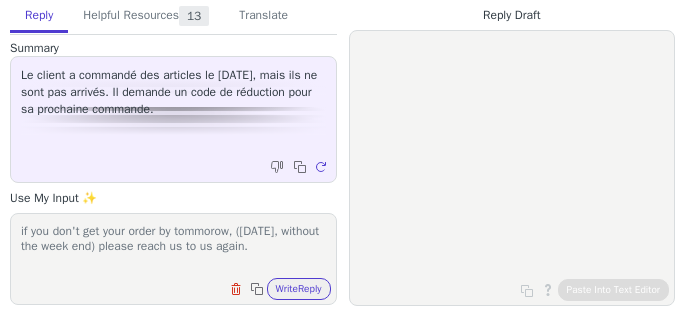 type on "if you don't get your order by tommorow, ([DATE], without the week end) please reach us to us again." 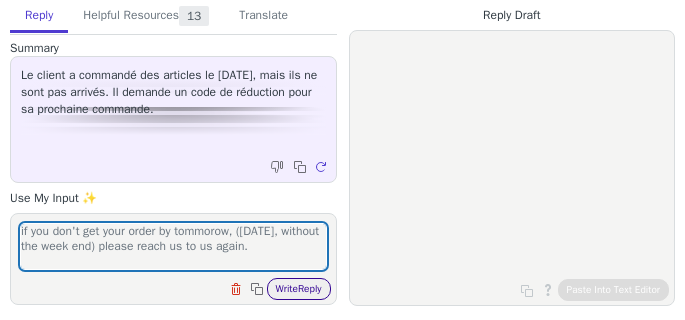 click on "Write  Reply" at bounding box center [299, 289] 